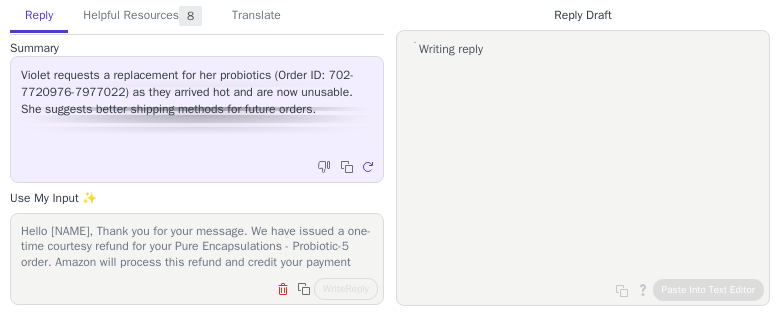 scroll, scrollTop: 0, scrollLeft: 0, axis: both 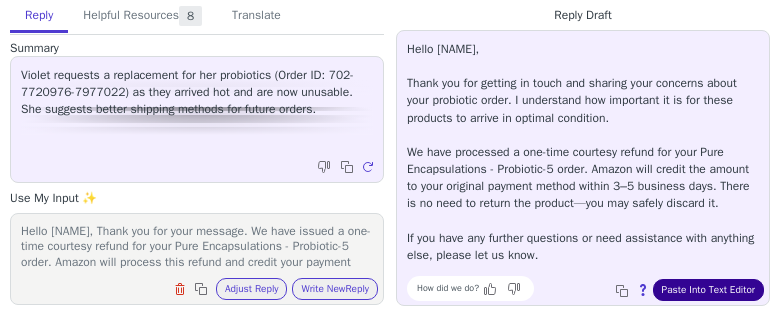 click on "Paste Into Text Editor" at bounding box center [708, 290] 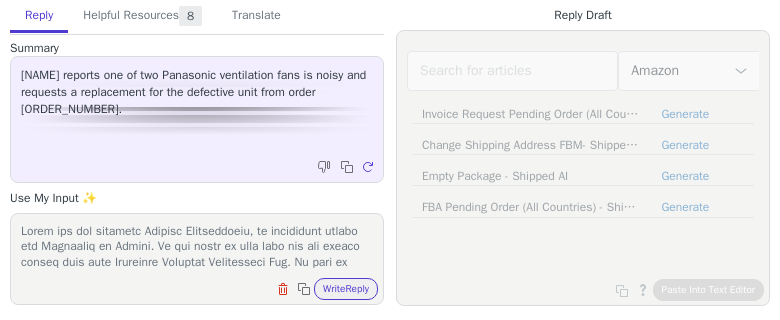 scroll, scrollTop: 0, scrollLeft: 0, axis: both 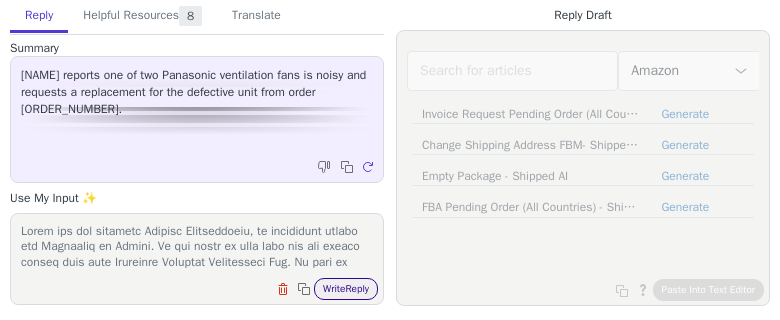 click on "Write  Reply" at bounding box center [346, 289] 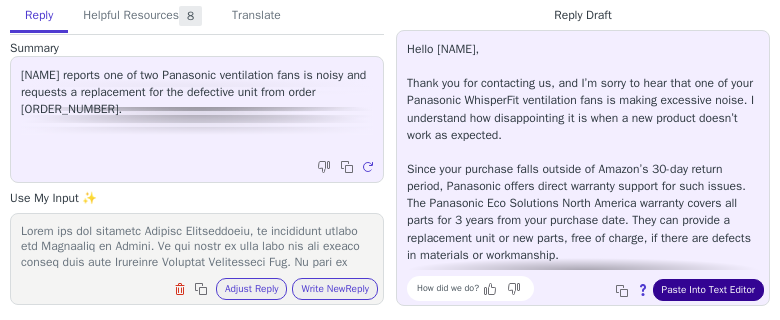 click on "Paste Into Text Editor" at bounding box center [708, 290] 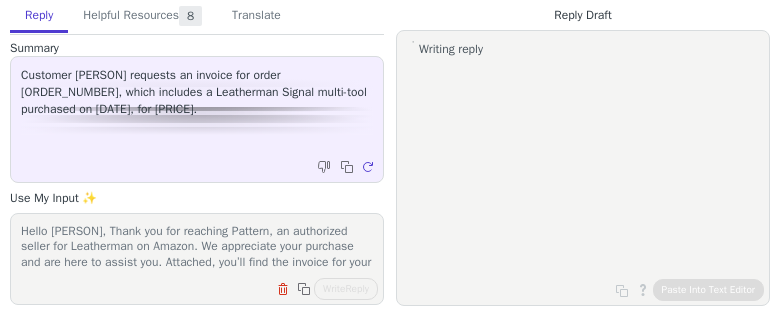 scroll, scrollTop: 0, scrollLeft: 0, axis: both 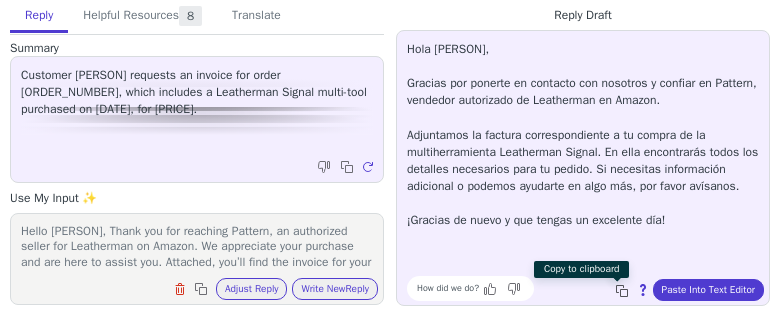 click at bounding box center (624, 293) 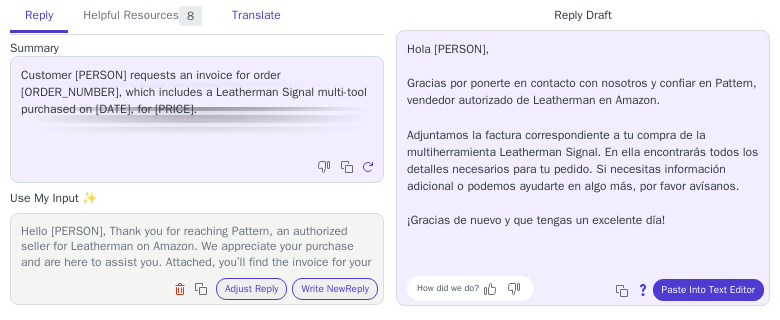 click on "Translate" at bounding box center [256, 16] 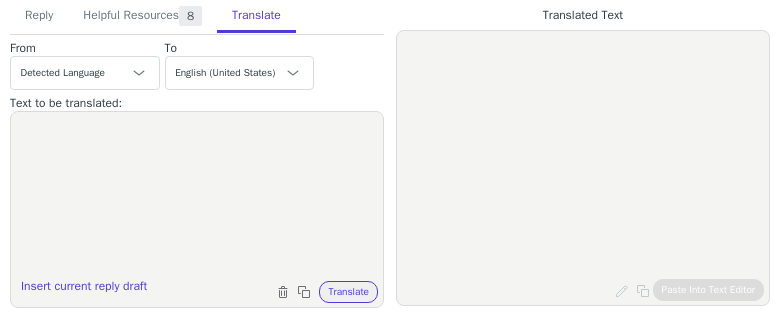 click at bounding box center (197, 197) 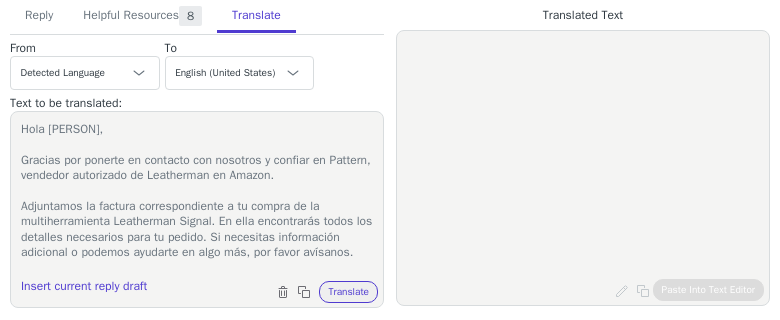 scroll, scrollTop: 34, scrollLeft: 0, axis: vertical 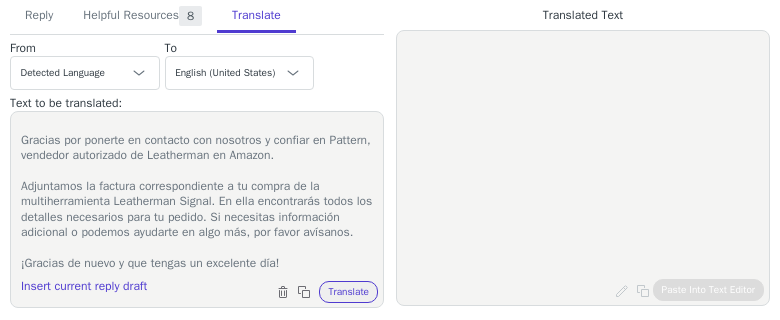 type on "Hola Sergio,
Gracias por ponerte en contacto con nosotros y confiar en Pattern, vendedor autorizado de Leatherman en Amazon.
Adjuntamos la factura correspondiente a tu compra de la multiherramienta Leatherman Signal. En ella encontrarás todos los detalles necesarios para tu pedido. Si necesitas información adicional o podemos ayudarte en algo más, por favor avísanos.
¡Gracias de nuevo y que tengas un excelente día!" 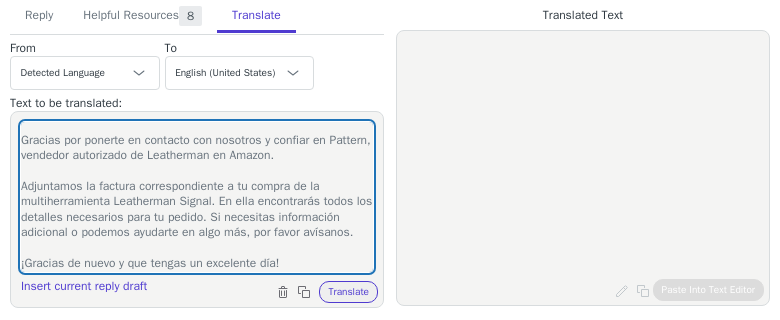 click on "Hola Sergio,
Gracias por ponerte en contacto con nosotros y confiar en Pattern, vendedor autorizado de Leatherman en Amazon.
Adjuntamos la factura correspondiente a tu compra de la multiherramienta Leatherman Signal. En ella encontrarás todos los detalles necesarios para tu pedido. Si necesitas información adicional o podemos ayudarte en algo más, por favor avísanos.
¡Gracias de nuevo y que tengas un excelente día! Insert current reply draft Clear text Copy to clipboard Translate" at bounding box center (197, 209) 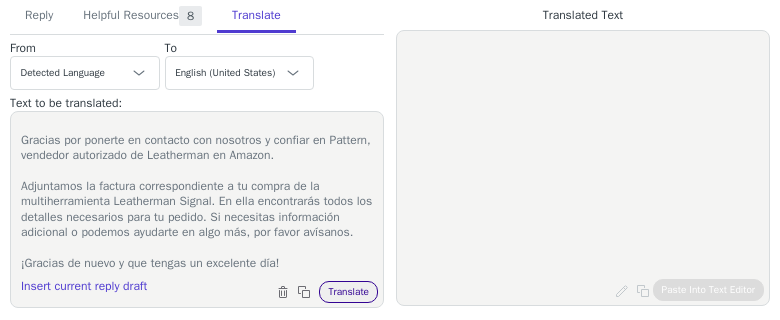 click on "Translate" at bounding box center [348, 292] 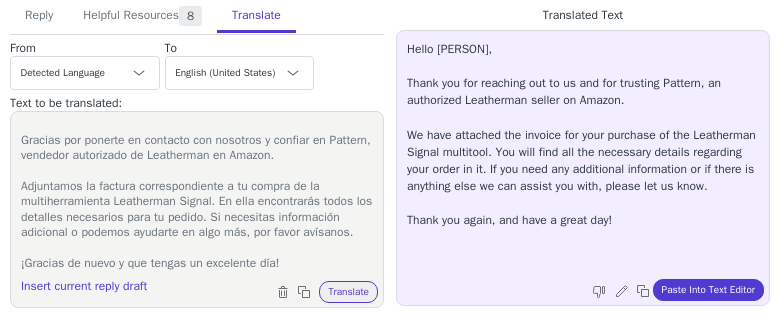 click on "Hello Sergio,
Thank you for reaching out to us and for trusting Pattern, an authorized Leatherman seller on Amazon.
We have attached the invoice for your purchase of the Leatherman Signal multitool. You will find all the necessary details regarding your order in it. If you need any additional information or if there is anything else we can assist you with, please let us know.
Thank you again, and have a great day!" at bounding box center (583, 155) 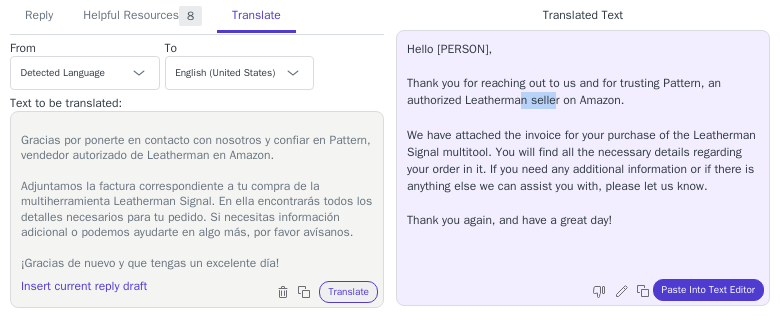click on "Hello Sergio,
Thank you for reaching out to us and for trusting Pattern, an authorized Leatherman seller on Amazon.
We have attached the invoice for your purchase of the Leatherman Signal multitool. You will find all the necessary details regarding your order in it. If you need any additional information or if there is anything else we can assist you with, please let us know.
Thank you again, and have a great day!" at bounding box center (583, 155) 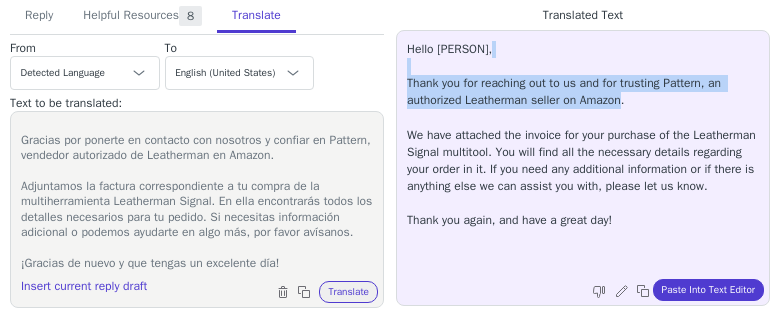 click on "Hello Sergio,
Thank you for reaching out to us and for trusting Pattern, an authorized Leatherman seller on Amazon.
We have attached the invoice for your purchase of the Leatherman Signal multitool. You will find all the necessary details regarding your order in it. If you need any additional information or if there is anything else we can assist you with, please let us know.
Thank you again, and have a great day!" at bounding box center [583, 155] 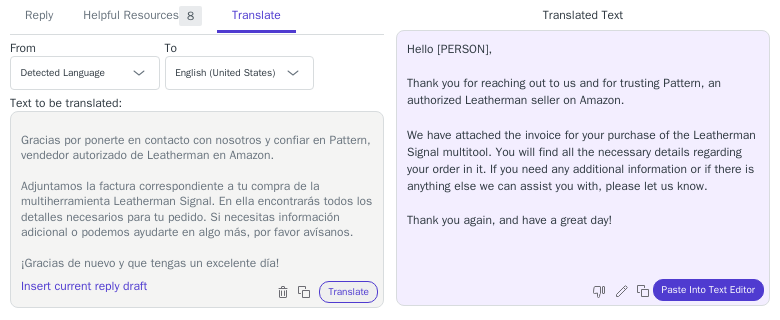 click on "Hello Sergio,
Thank you for reaching out to us and for trusting Pattern, an authorized Leatherman seller on Amazon.
We have attached the invoice for your purchase of the Leatherman Signal multitool. You will find all the necessary details regarding your order in it. If you need any additional information or if there is anything else we can assist you with, please let us know.
Thank you again, and have a great day!" at bounding box center (583, 155) 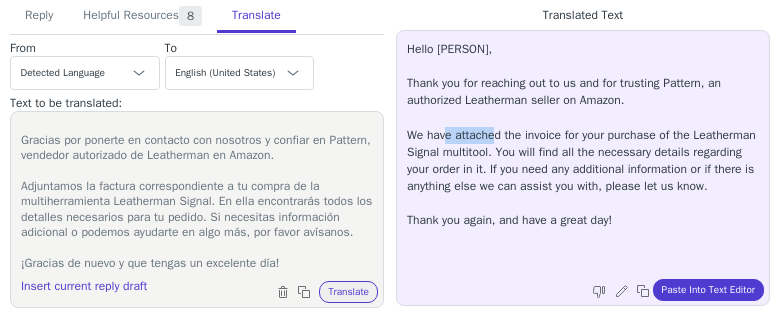 click on "Hello Sergio,
Thank you for reaching out to us and for trusting Pattern, an authorized Leatherman seller on Amazon.
We have attached the invoice for your purchase of the Leatherman Signal multitool. You will find all the necessary details regarding your order in it. If you need any additional information or if there is anything else we can assist you with, please let us know.
Thank you again, and have a great day!" at bounding box center (583, 155) 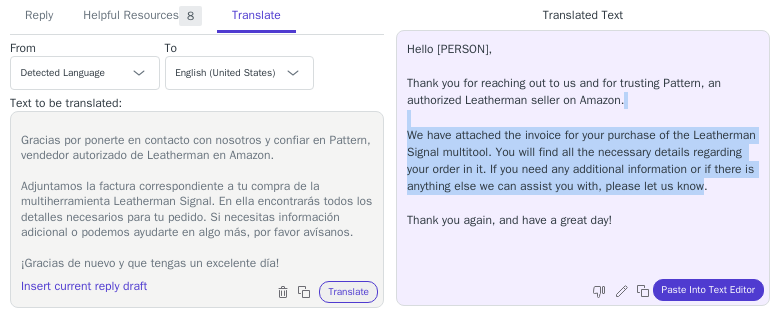 click on "Hello Sergio,
Thank you for reaching out to us and for trusting Pattern, an authorized Leatherman seller on Amazon.
We have attached the invoice for your purchase of the Leatherman Signal multitool. You will find all the necessary details regarding your order in it. If you need any additional information or if there is anything else we can assist you with, please let us know.
Thank you again, and have a great day!" at bounding box center [583, 155] 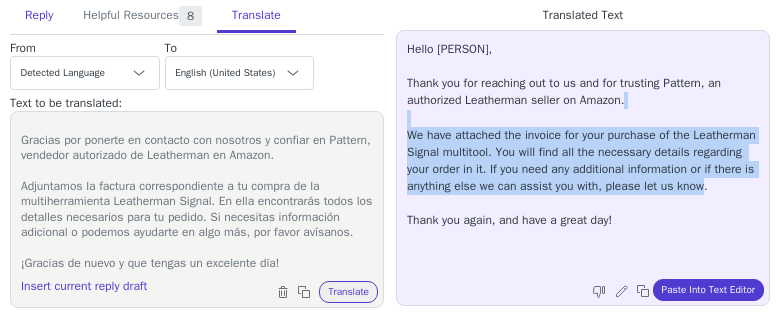 click on "Reply" at bounding box center (39, 16) 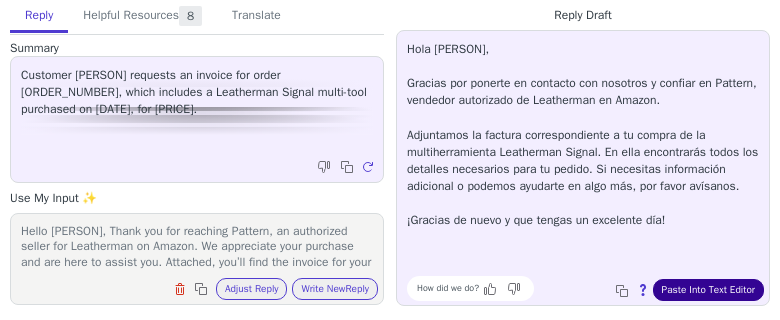click on "Paste Into Text Editor" at bounding box center [708, 290] 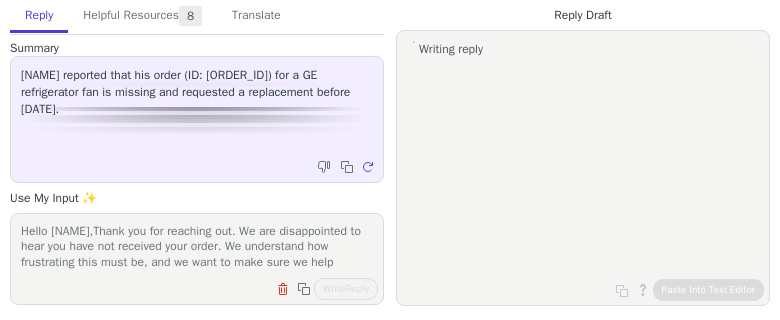 scroll, scrollTop: 0, scrollLeft: 0, axis: both 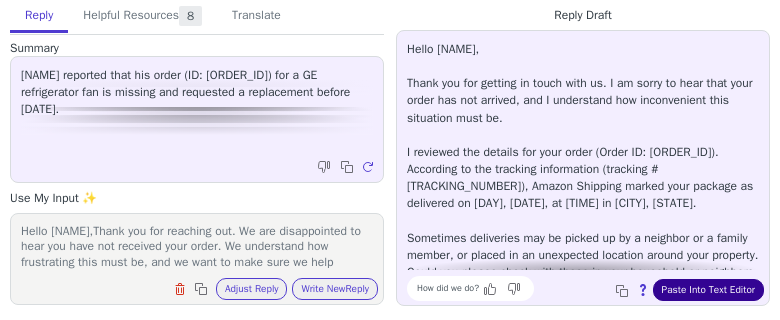 click on "Paste Into Text Editor" at bounding box center [708, 290] 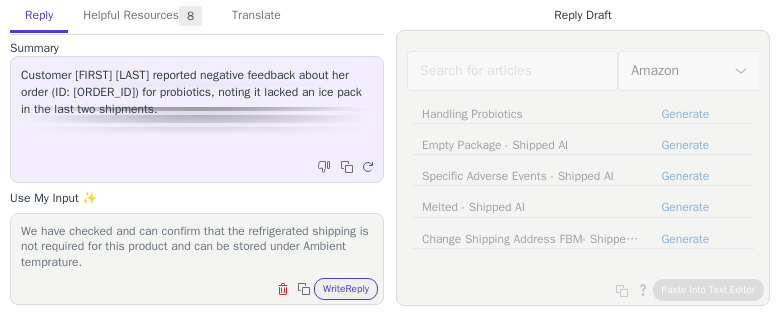scroll, scrollTop: 0, scrollLeft: 0, axis: both 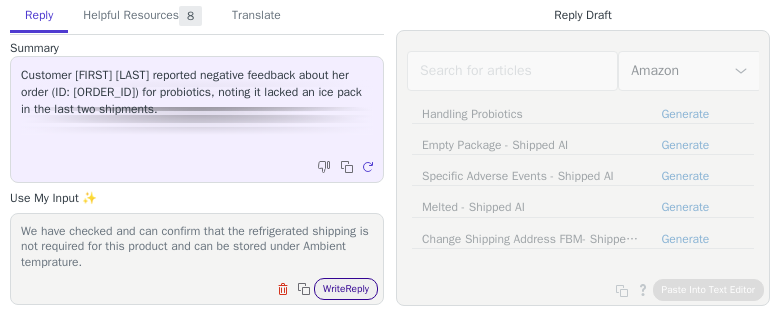 click on "Write  Reply" at bounding box center [346, 289] 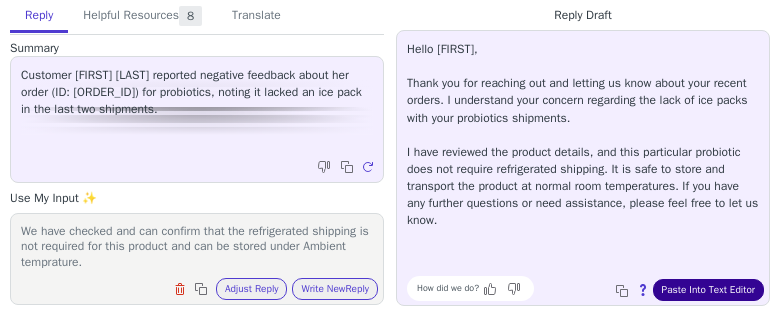 click on "Paste Into Text Editor" at bounding box center [708, 290] 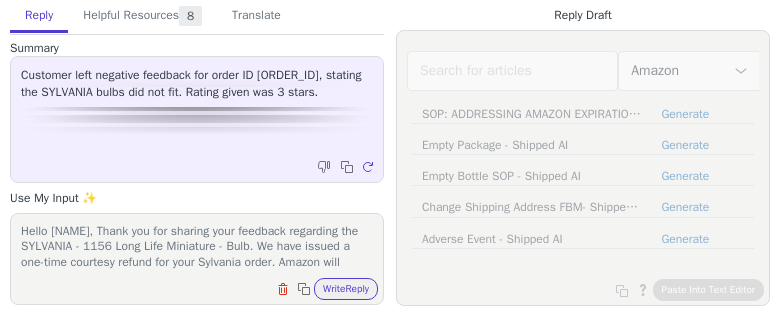 scroll, scrollTop: 0, scrollLeft: 0, axis: both 